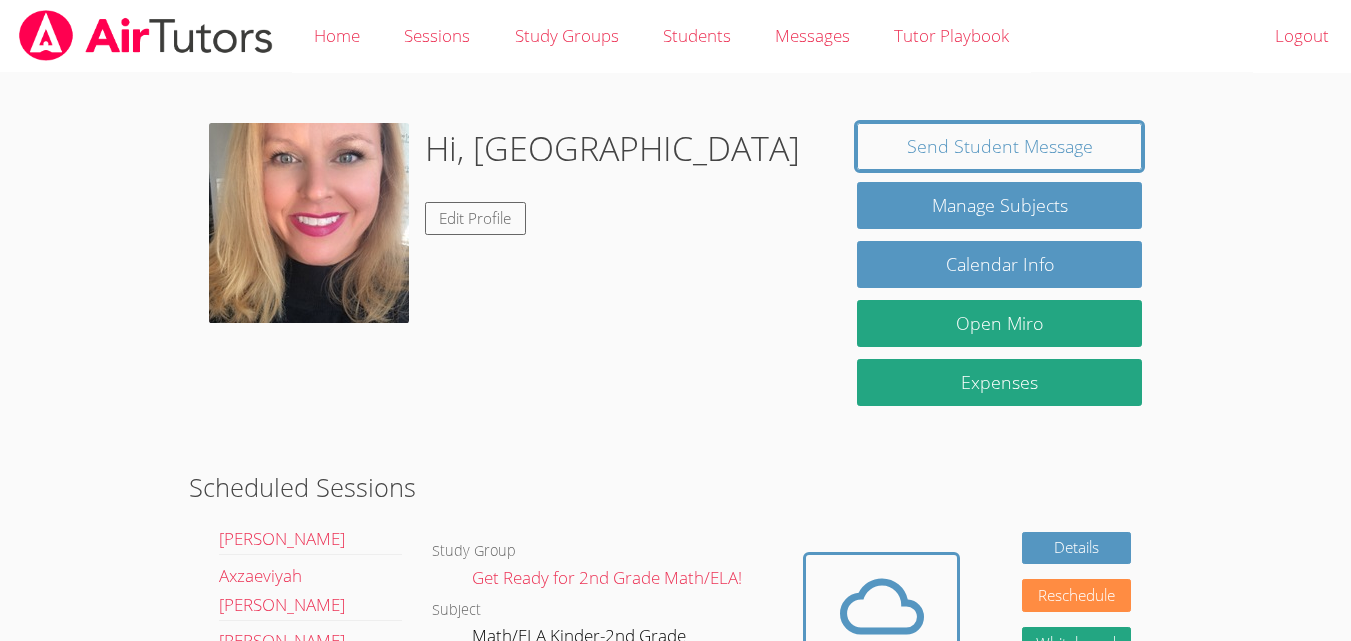 scroll, scrollTop: 282, scrollLeft: 0, axis: vertical 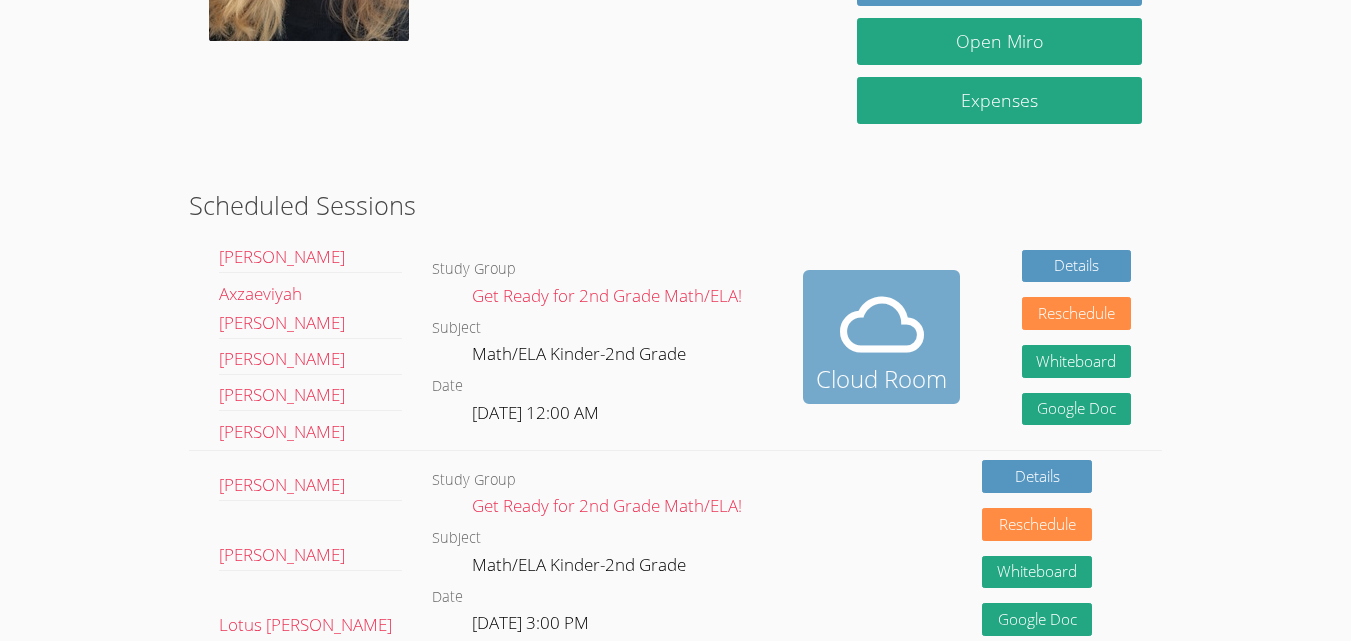 click at bounding box center [881, 325] 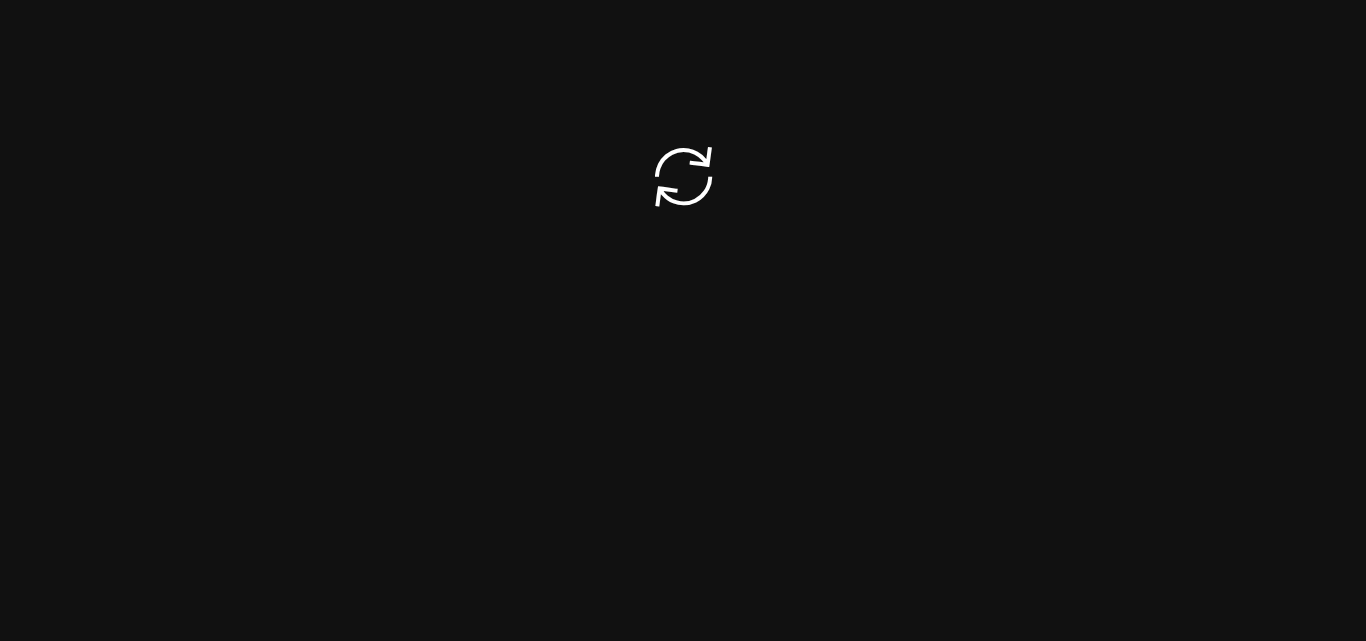 scroll, scrollTop: 0, scrollLeft: 0, axis: both 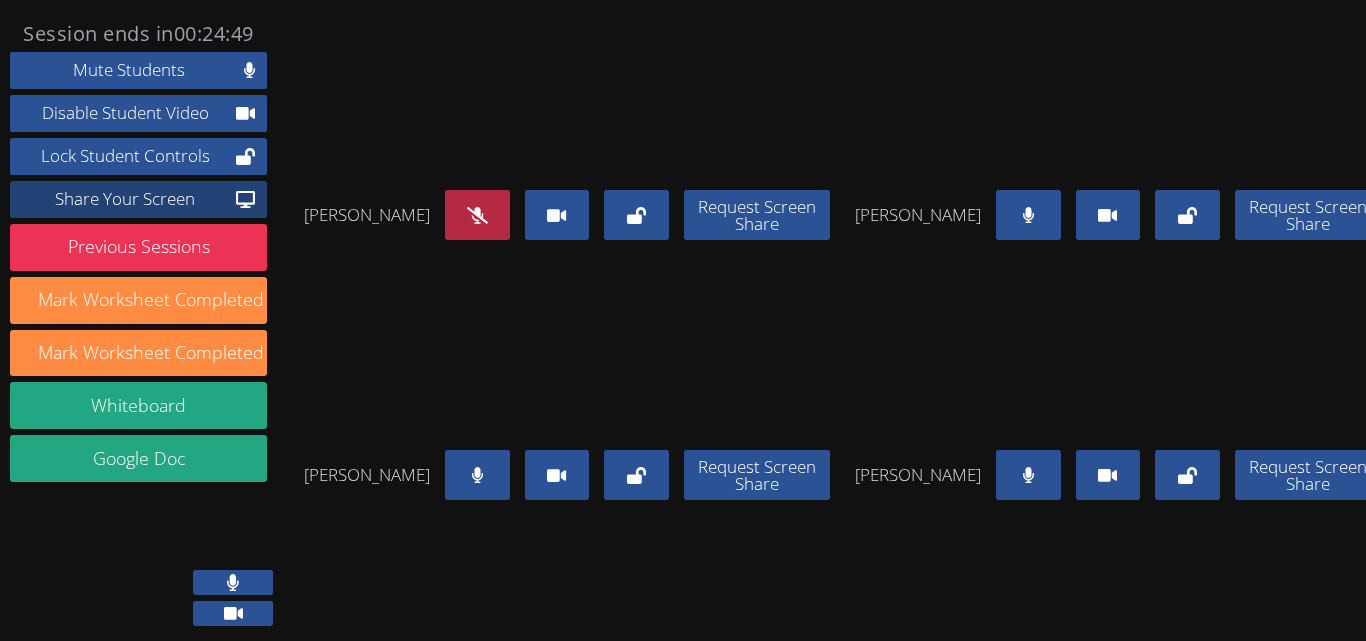 click on "Share Your Screen" at bounding box center [125, 199] 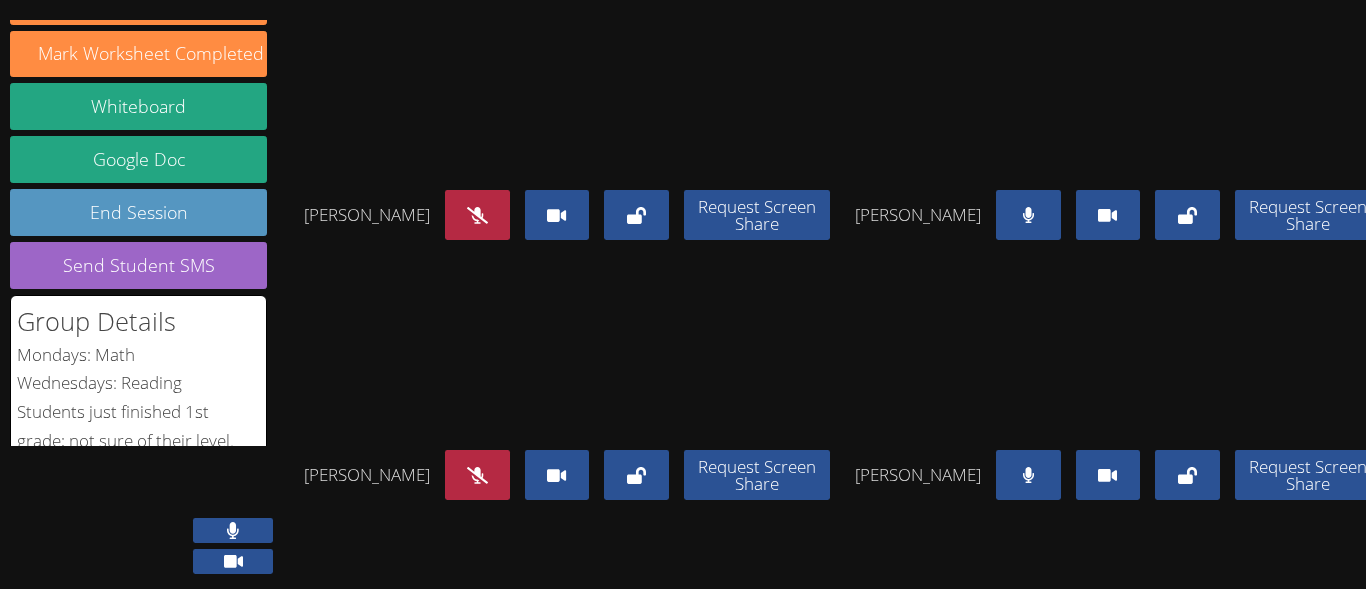 scroll, scrollTop: 300, scrollLeft: 0, axis: vertical 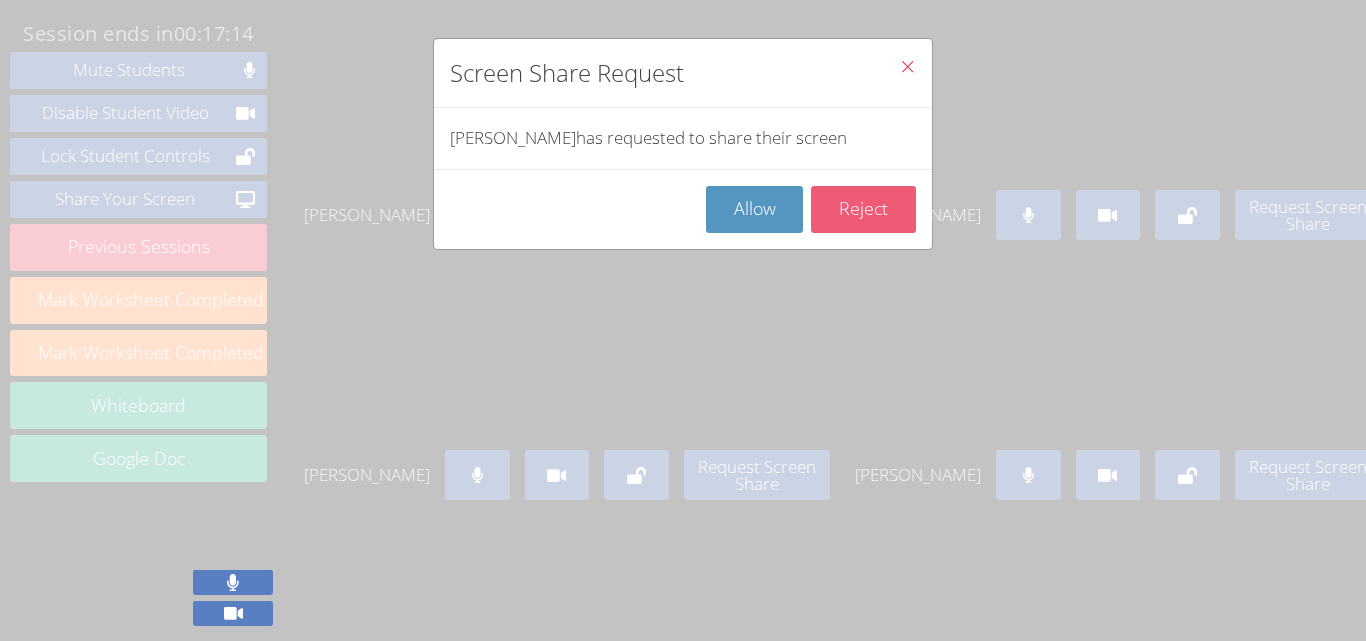 click on "Reject" at bounding box center (863, 209) 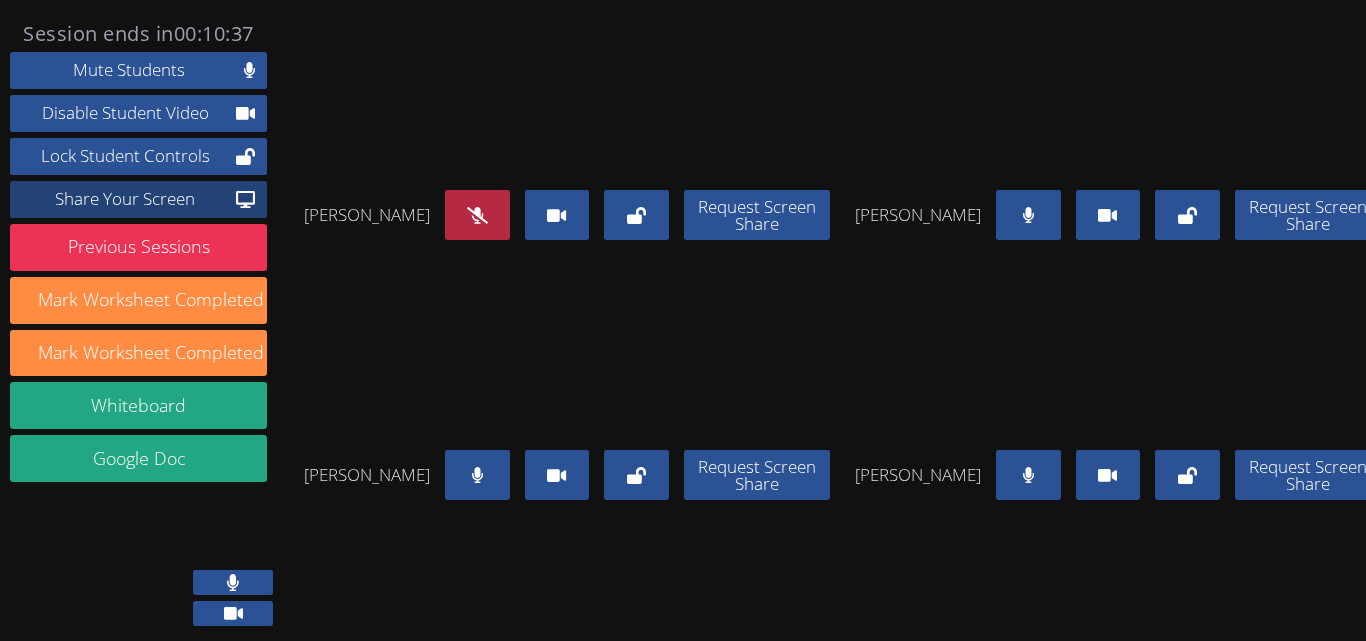 click on "Share Your Screen" at bounding box center (125, 199) 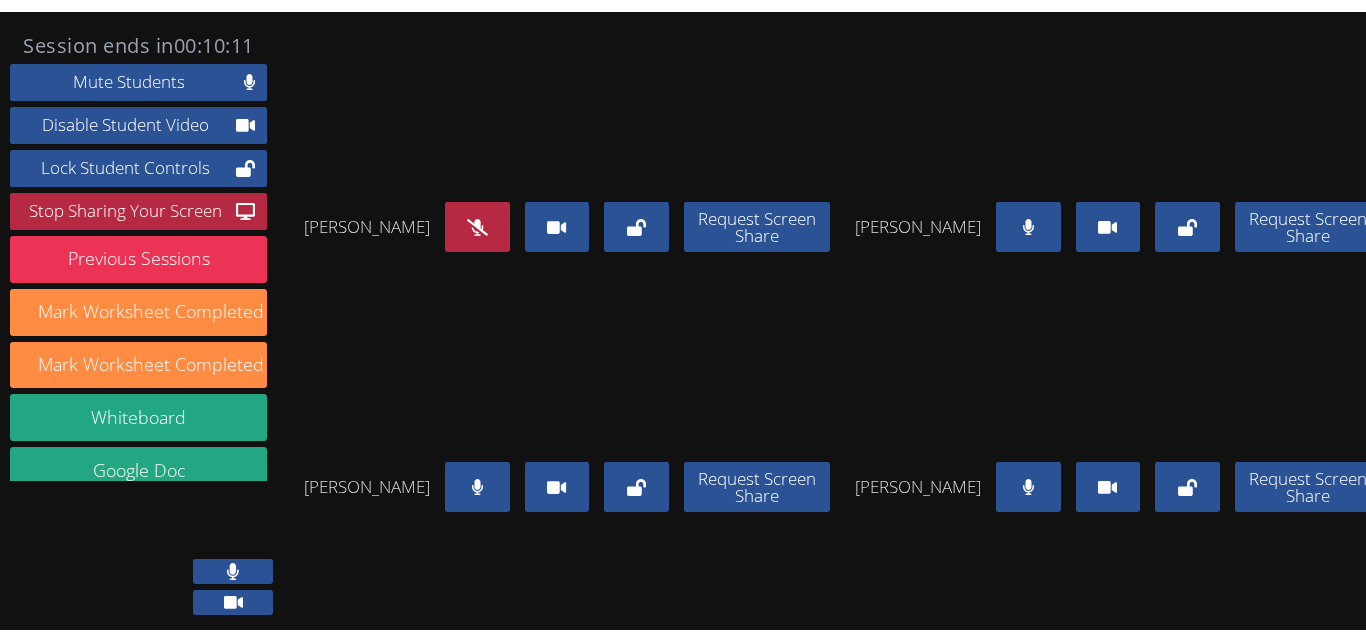 scroll, scrollTop: 162, scrollLeft: 0, axis: vertical 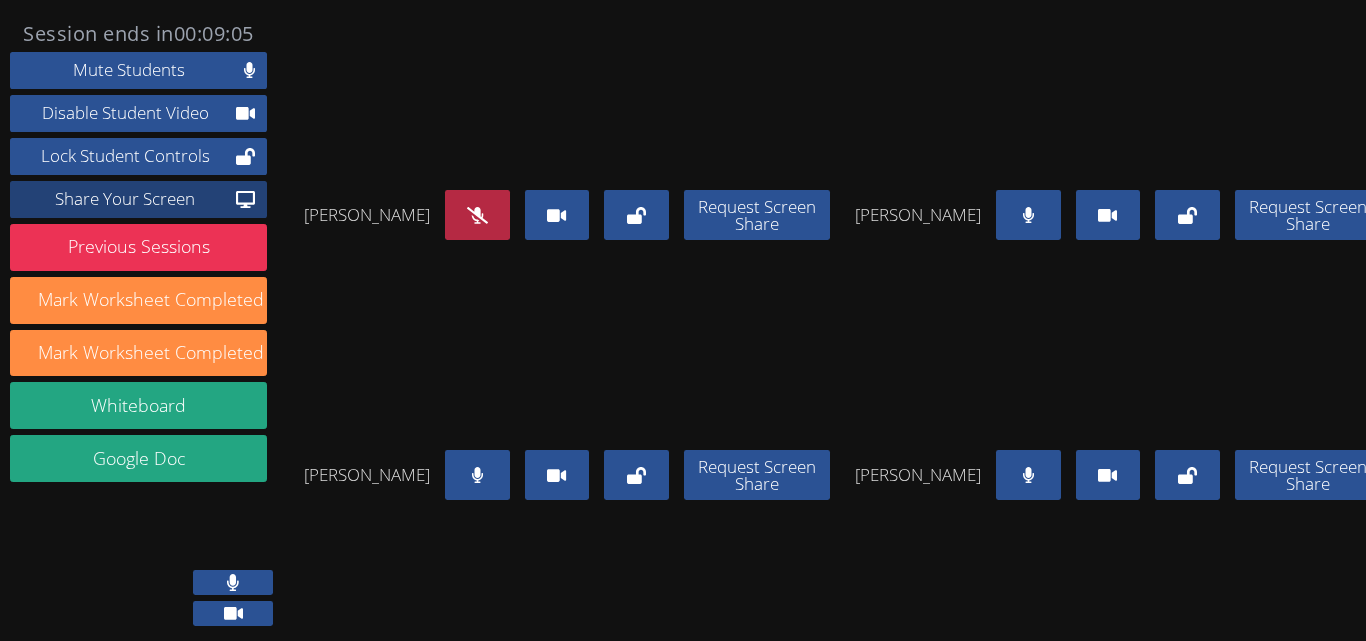 click on "Share Your Screen" at bounding box center [125, 199] 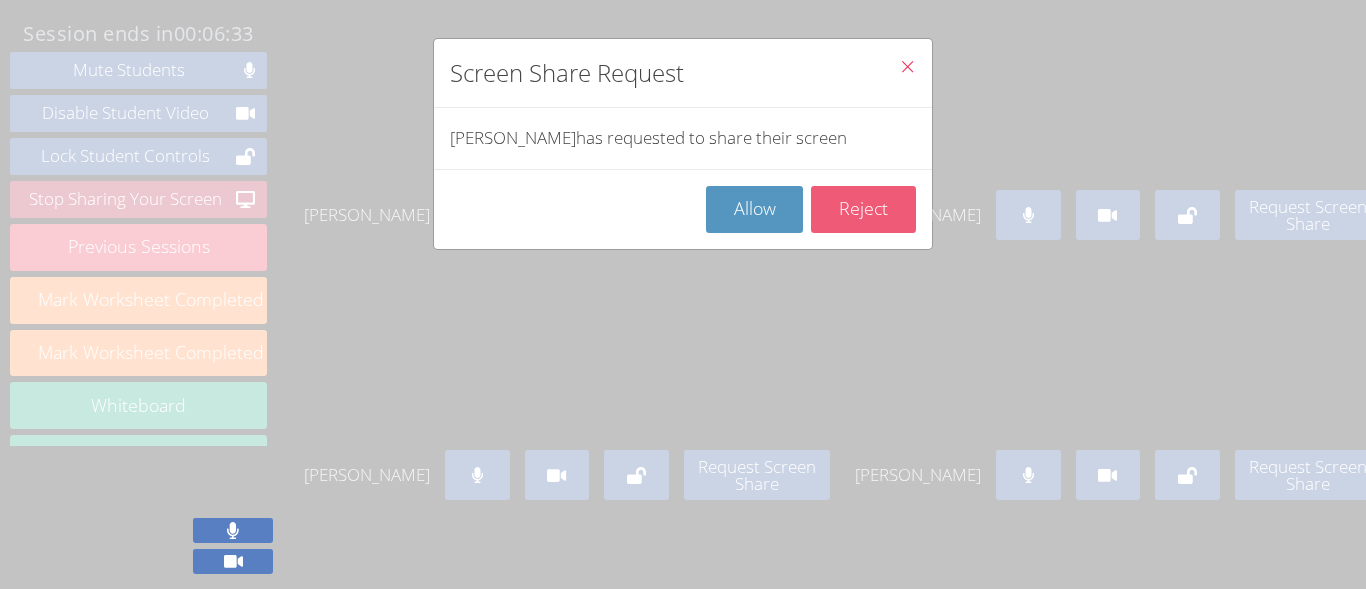 click on "Reject" at bounding box center (863, 209) 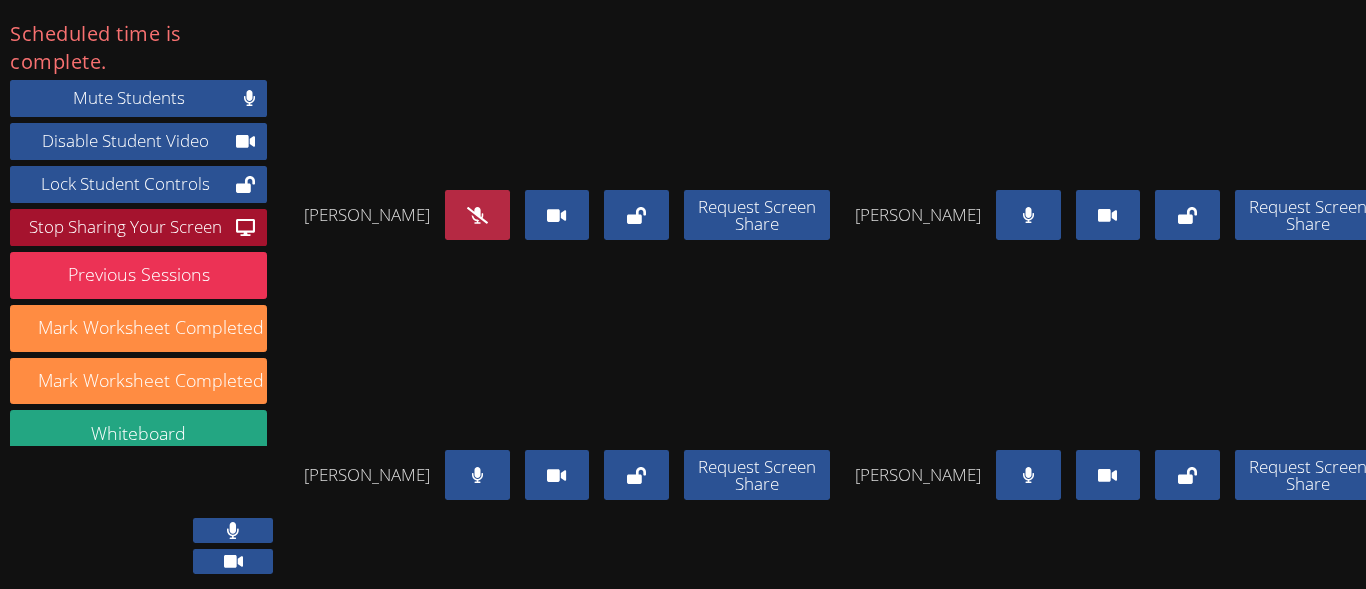 click on "Stop Sharing Your Screen" at bounding box center [125, 227] 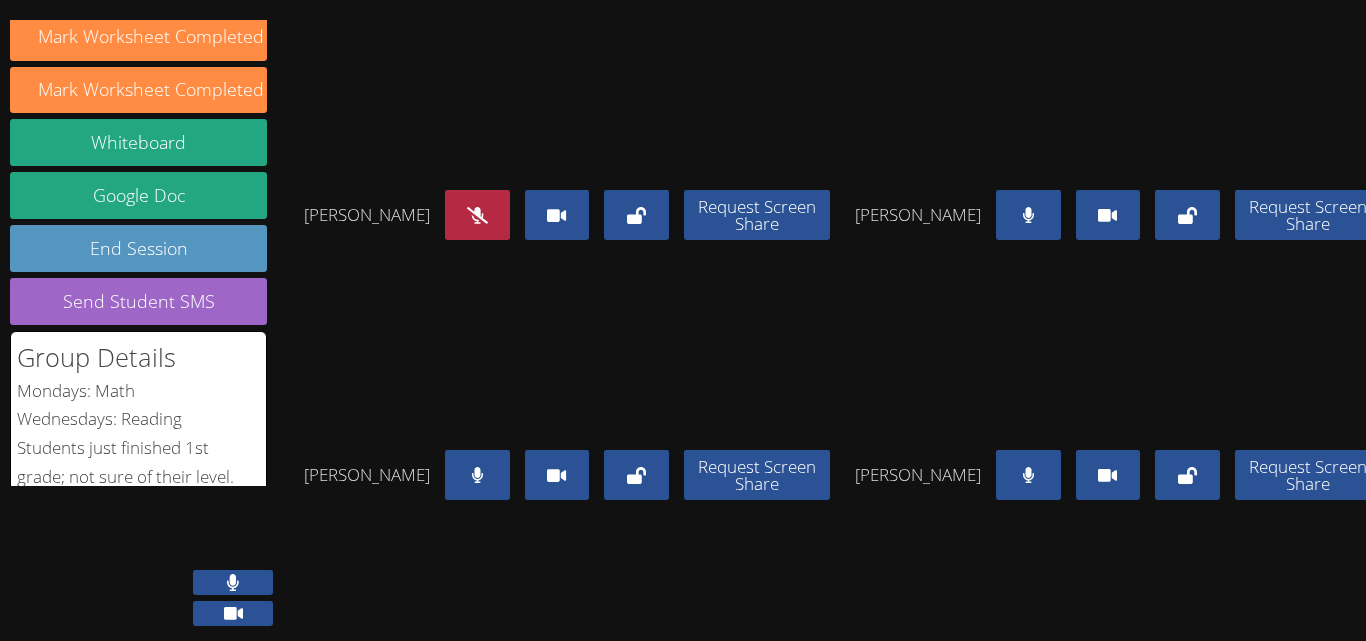 scroll, scrollTop: 300, scrollLeft: 0, axis: vertical 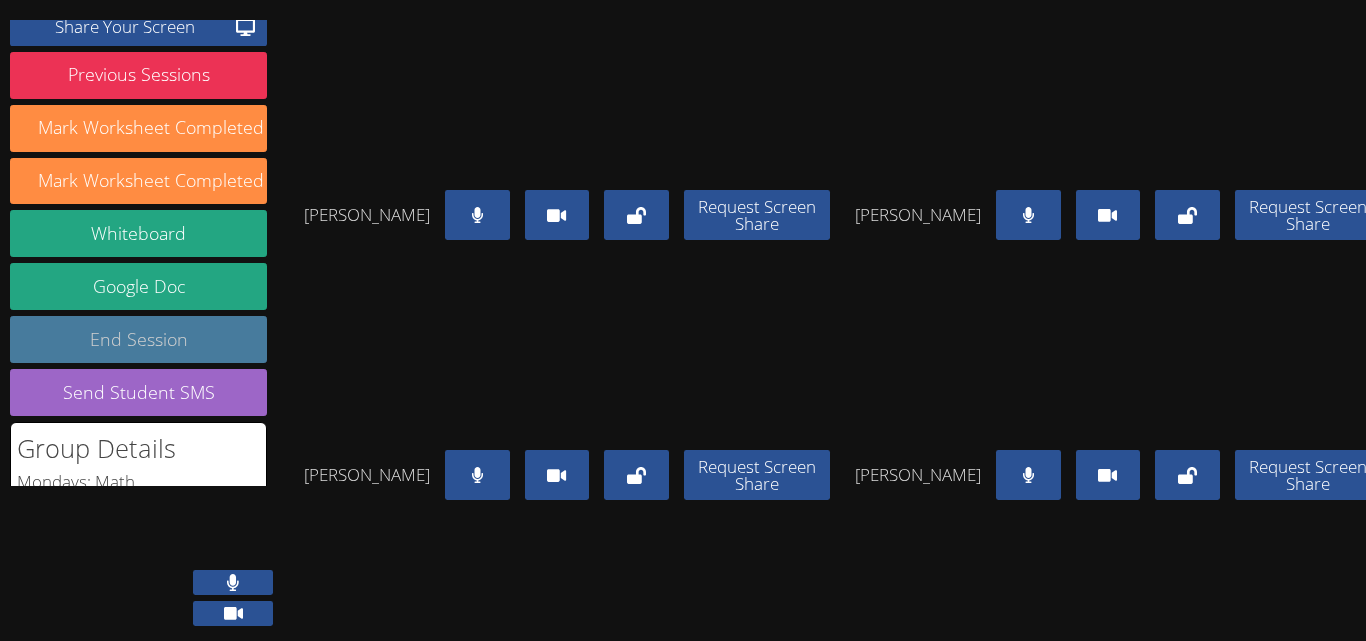 click on "End Session" at bounding box center [138, 339] 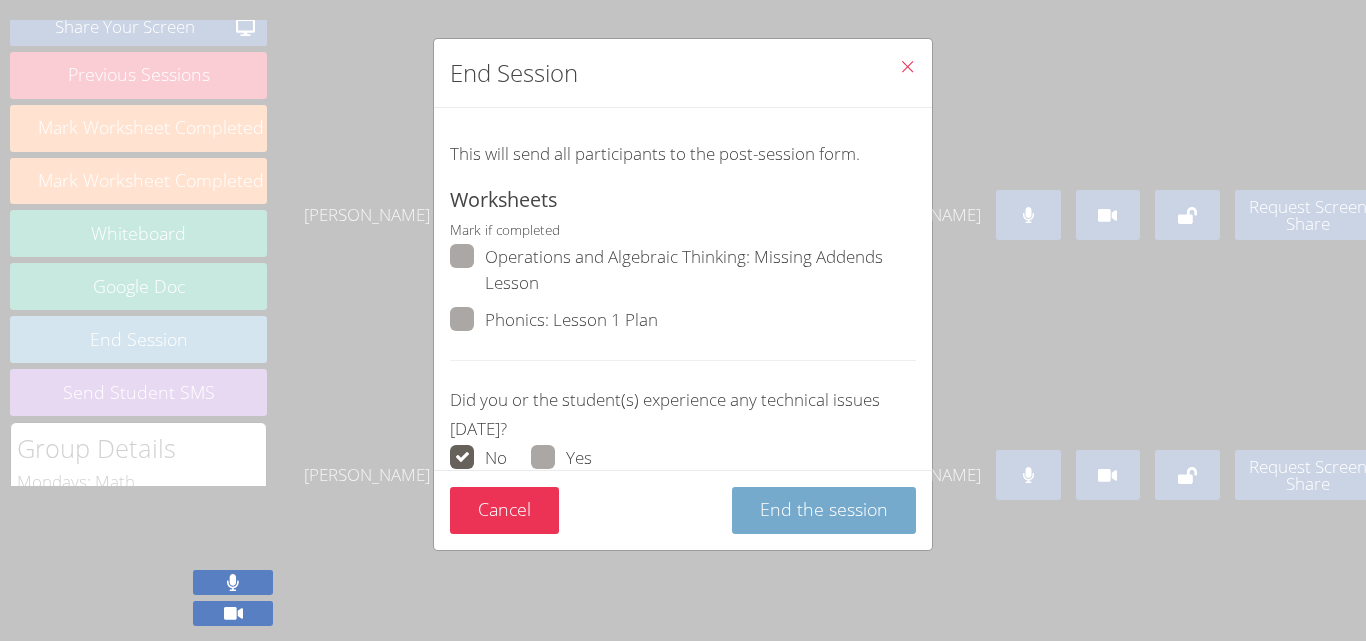 click on "End the session" at bounding box center [824, 510] 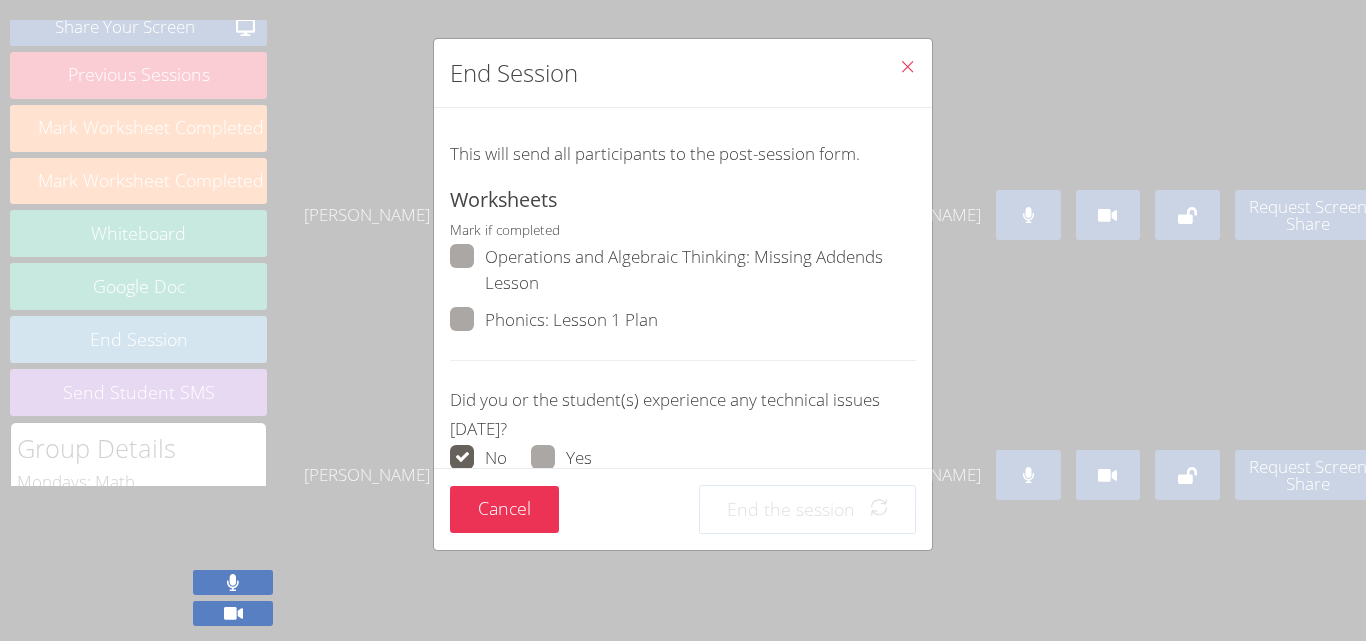 scroll, scrollTop: 0, scrollLeft: 0, axis: both 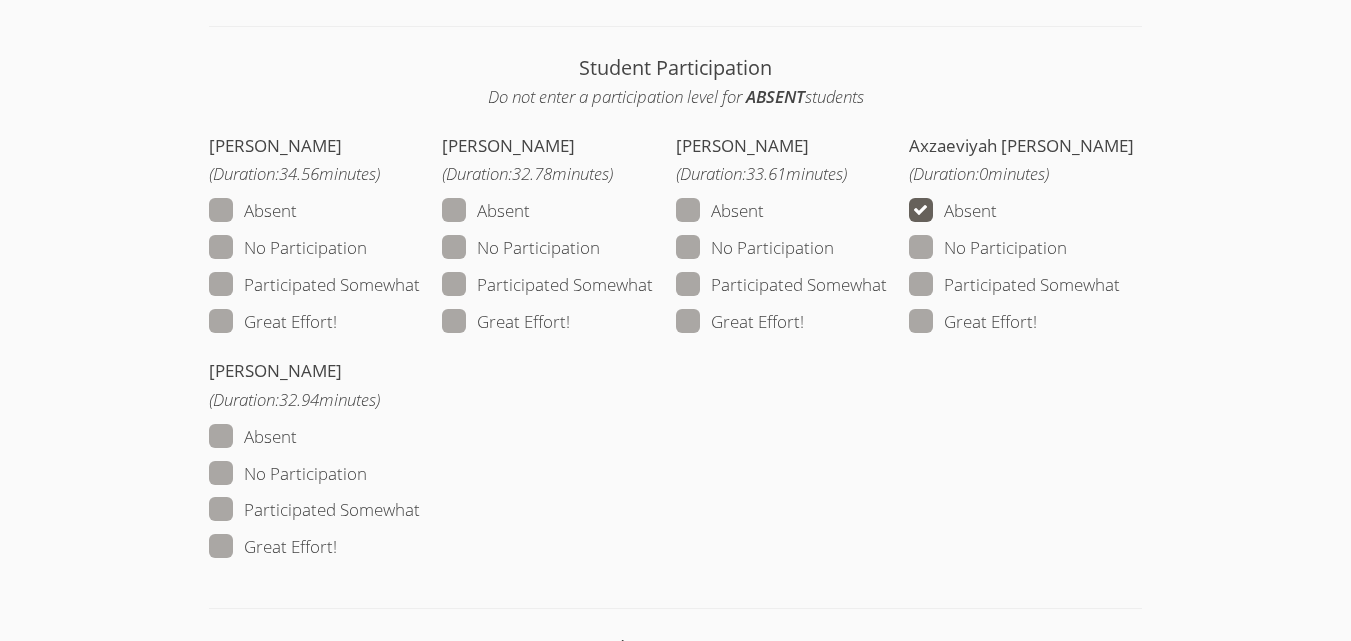click on "Great Effort!" at bounding box center [273, 322] 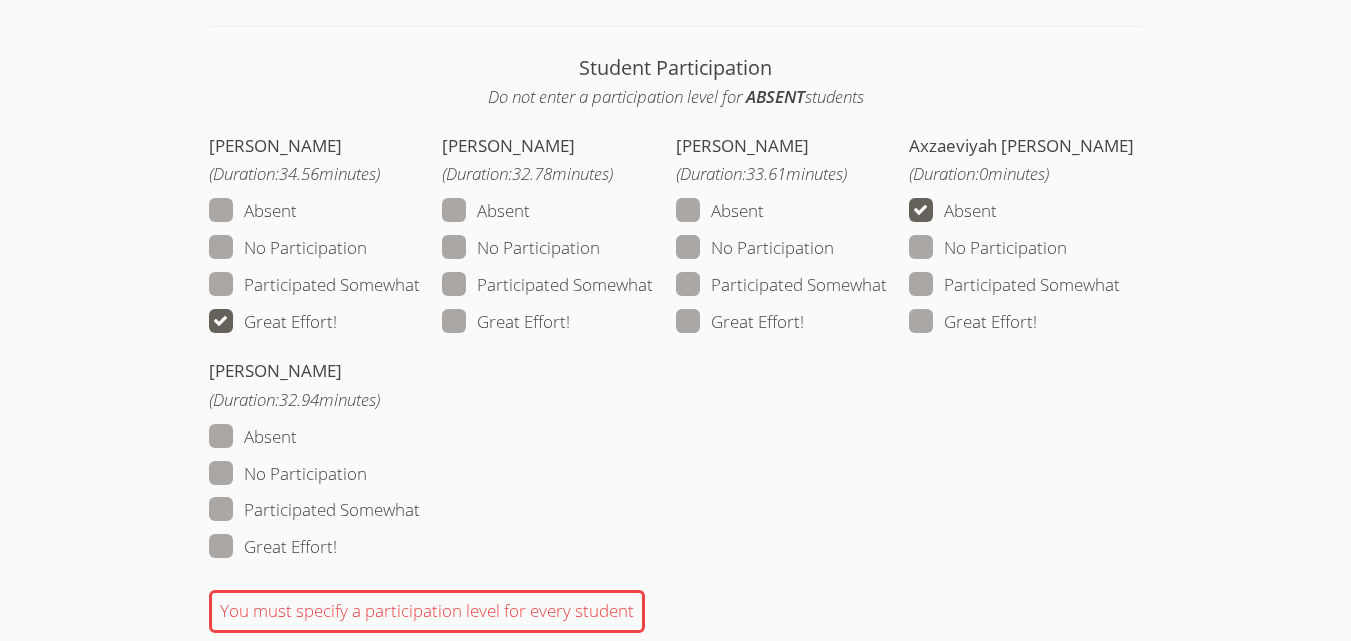 click at bounding box center (570, 321) 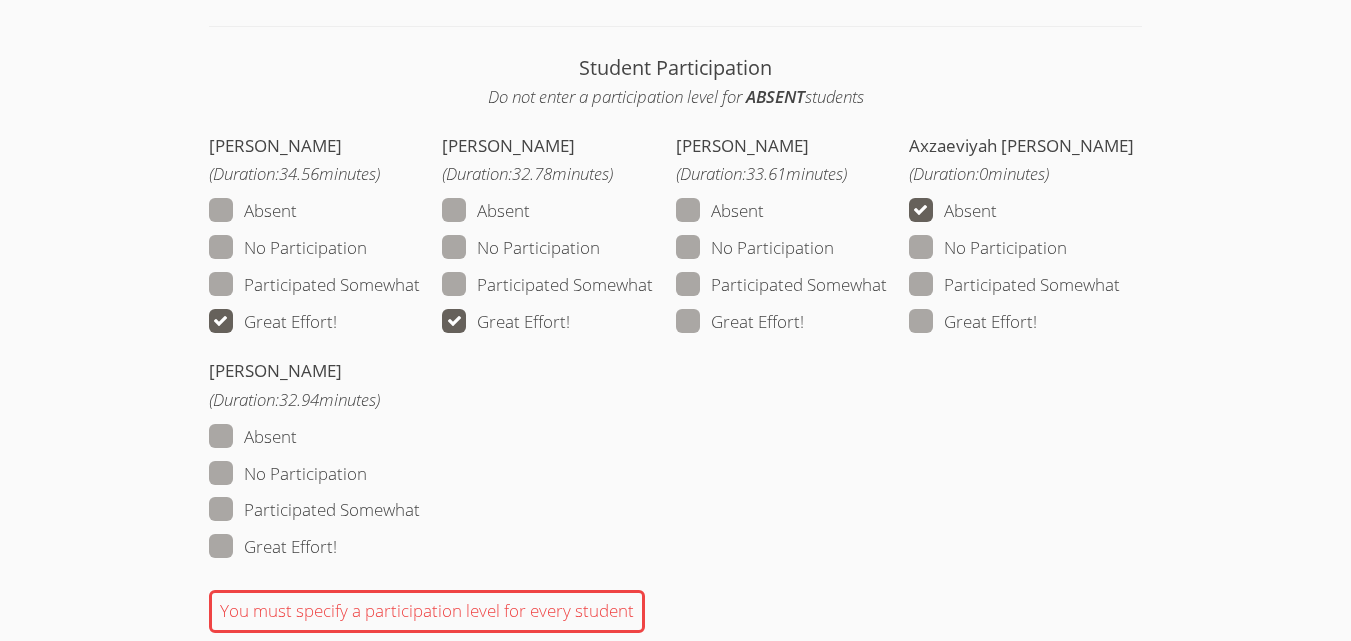 click on "Great Effort!" at bounding box center [273, 547] 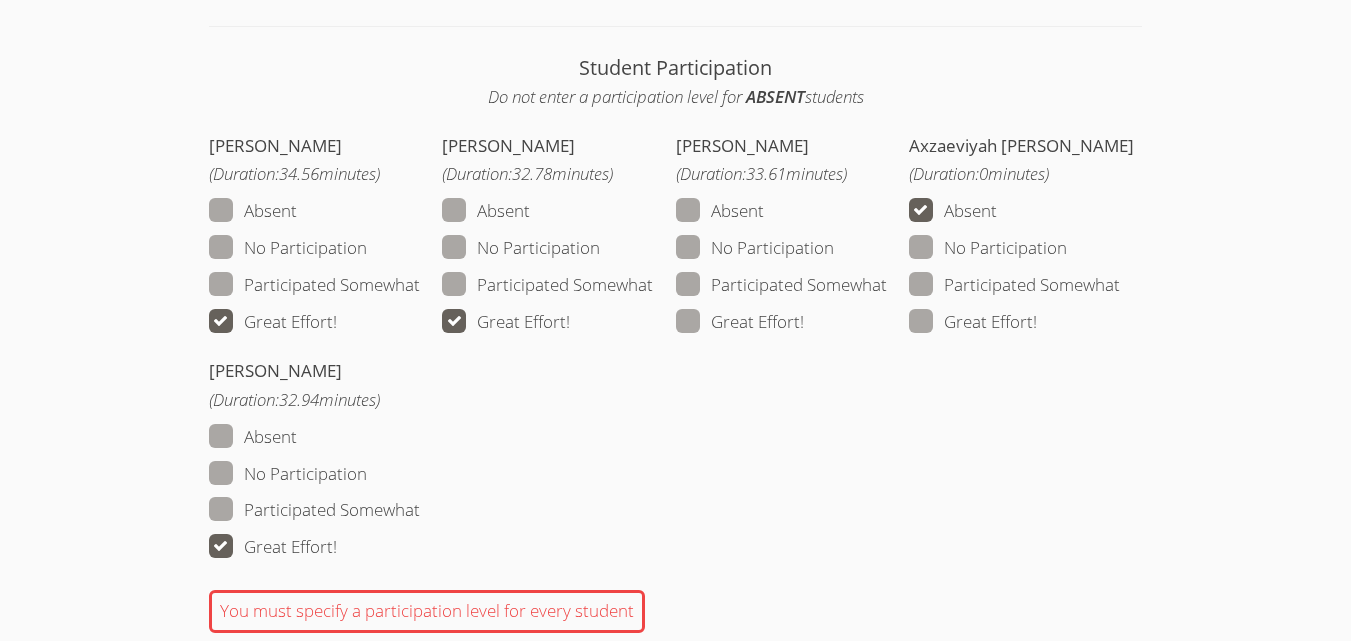 click on "Great Effort!" at bounding box center (740, 322) 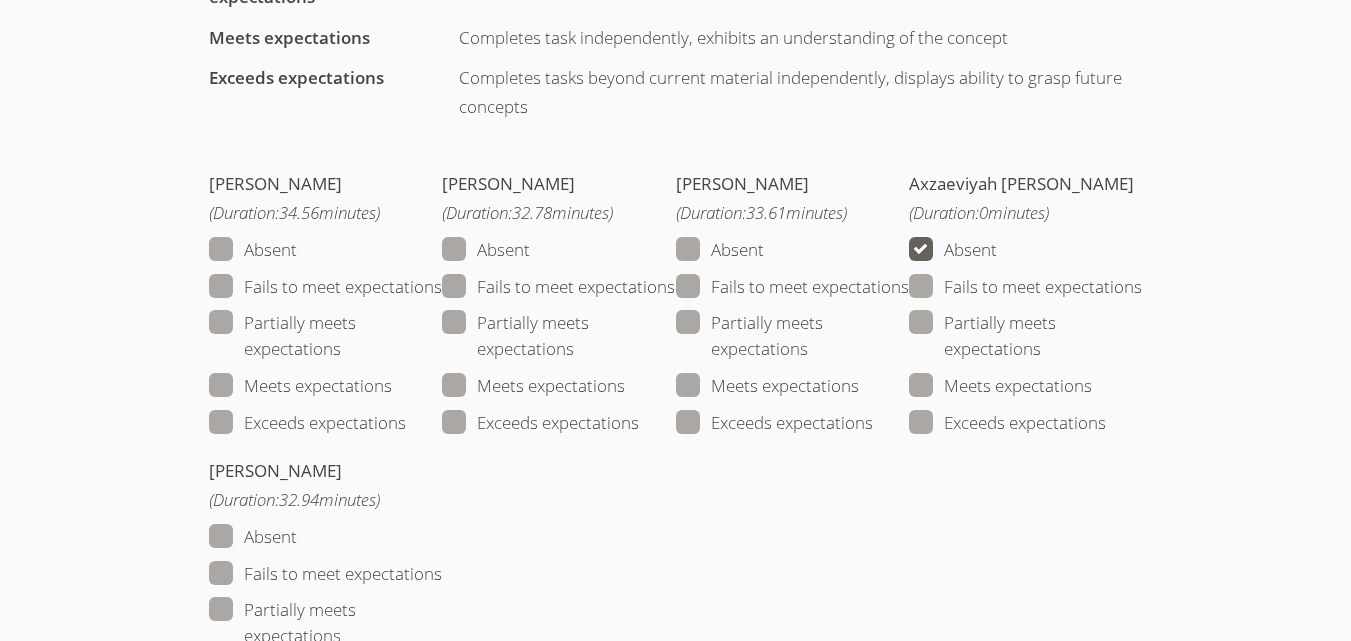 scroll, scrollTop: 2600, scrollLeft: 0, axis: vertical 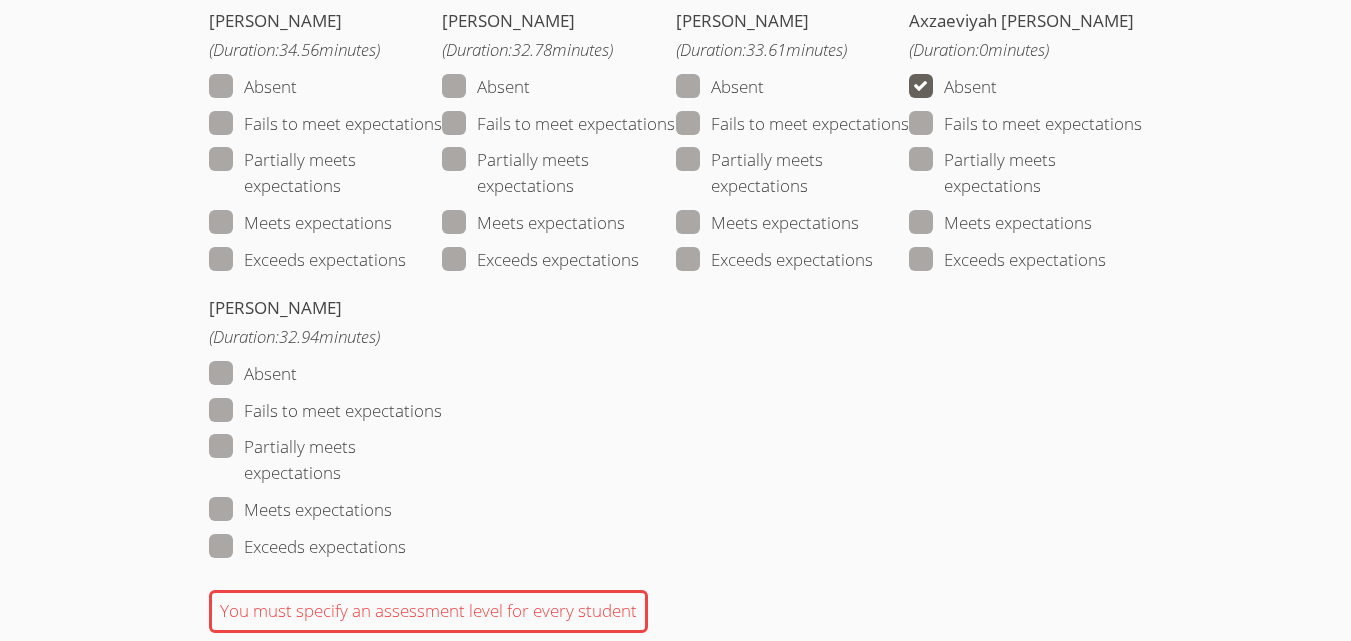 click on "Partially meets expectations" at bounding box center [325, 173] 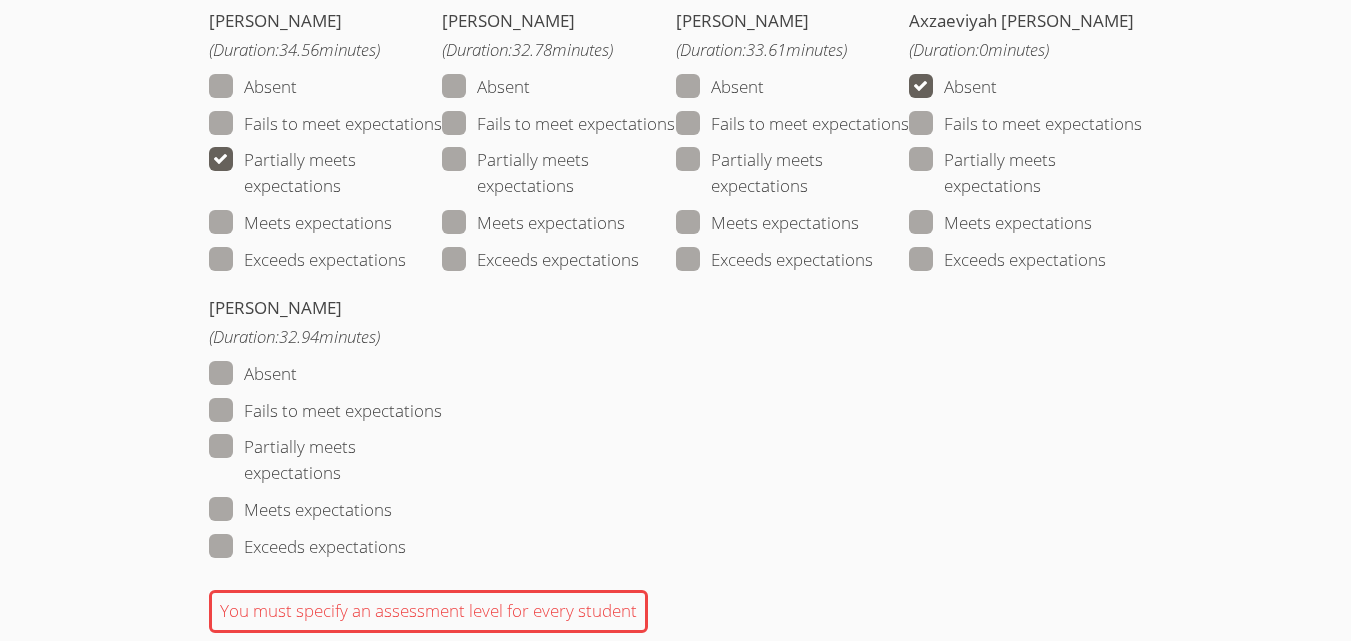 click at bounding box center [574, 185] 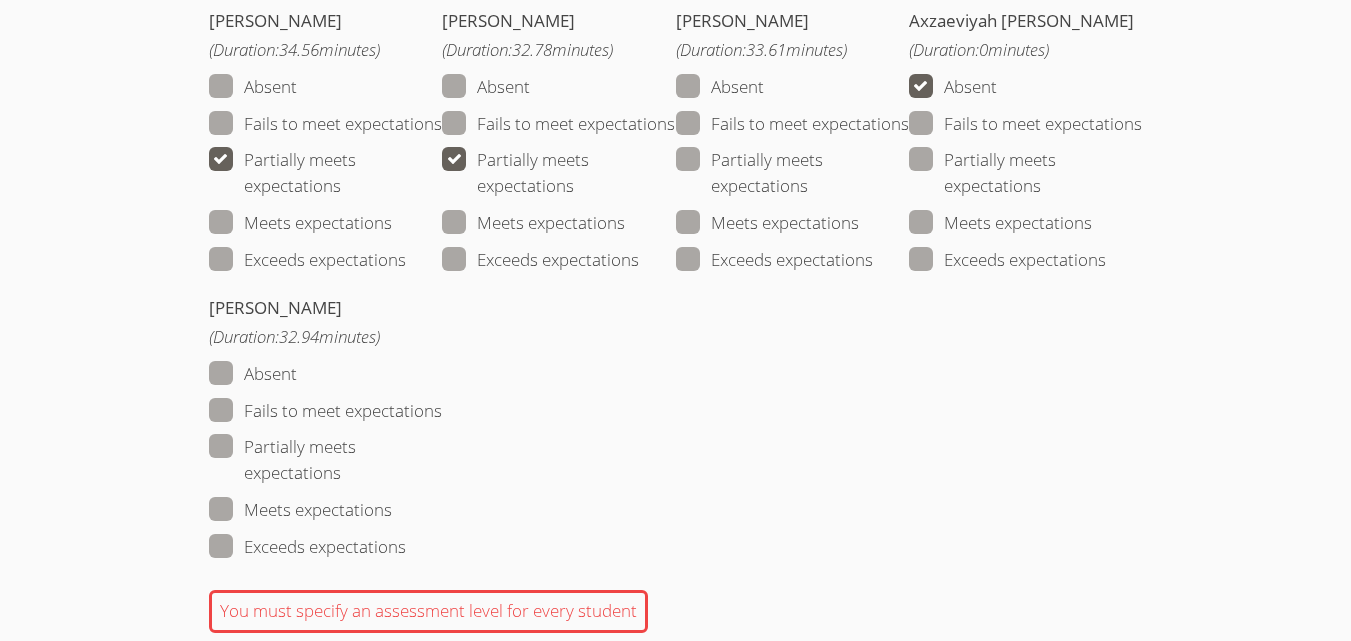 click on "Partially meets expectations" at bounding box center [792, 173] 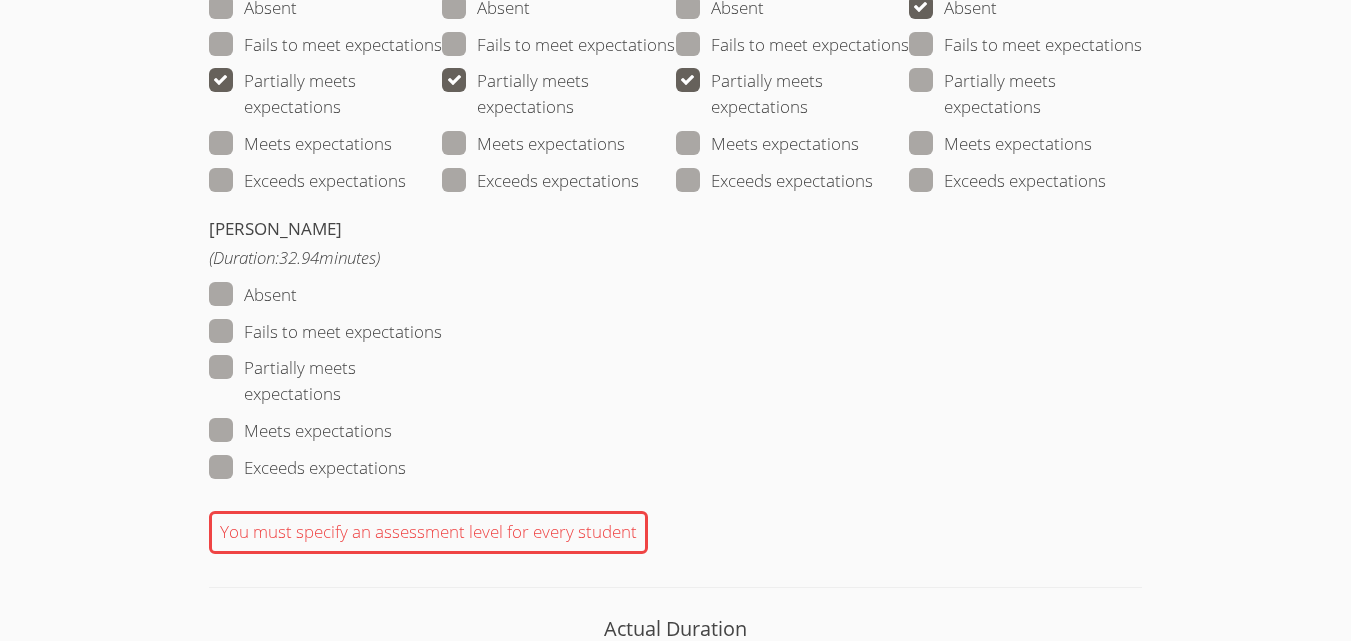 scroll, scrollTop: 2800, scrollLeft: 0, axis: vertical 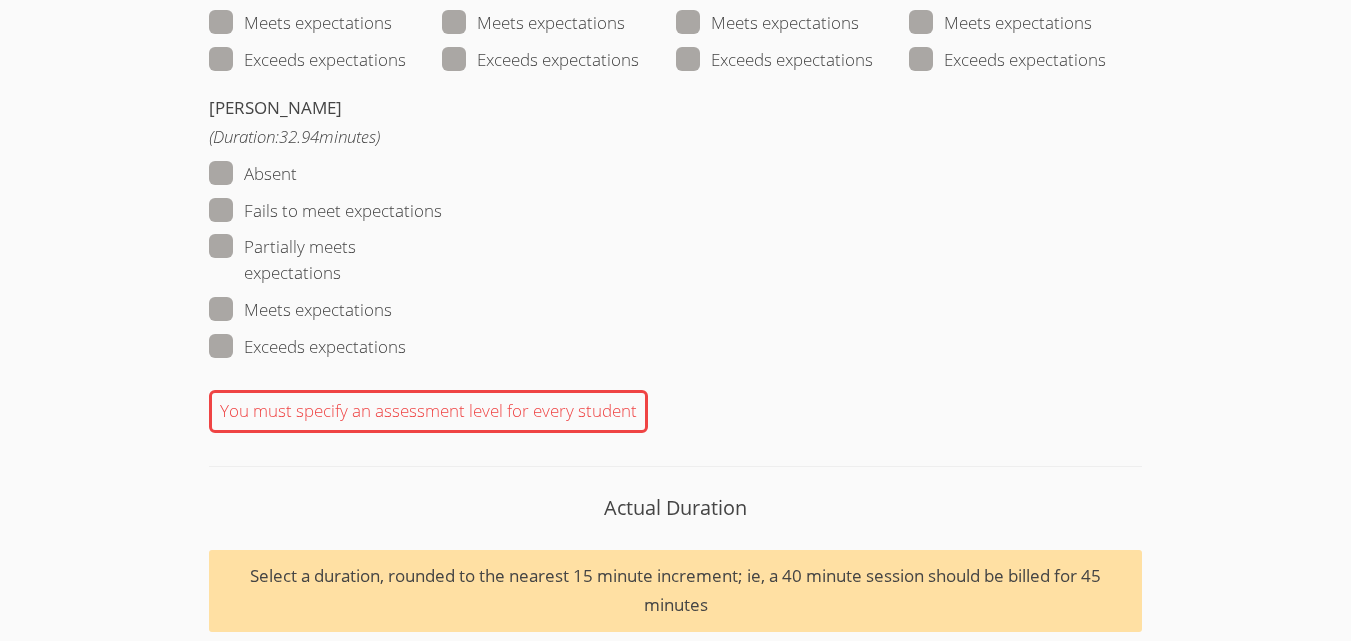 click on "Partially meets expectations" at bounding box center (325, 260) 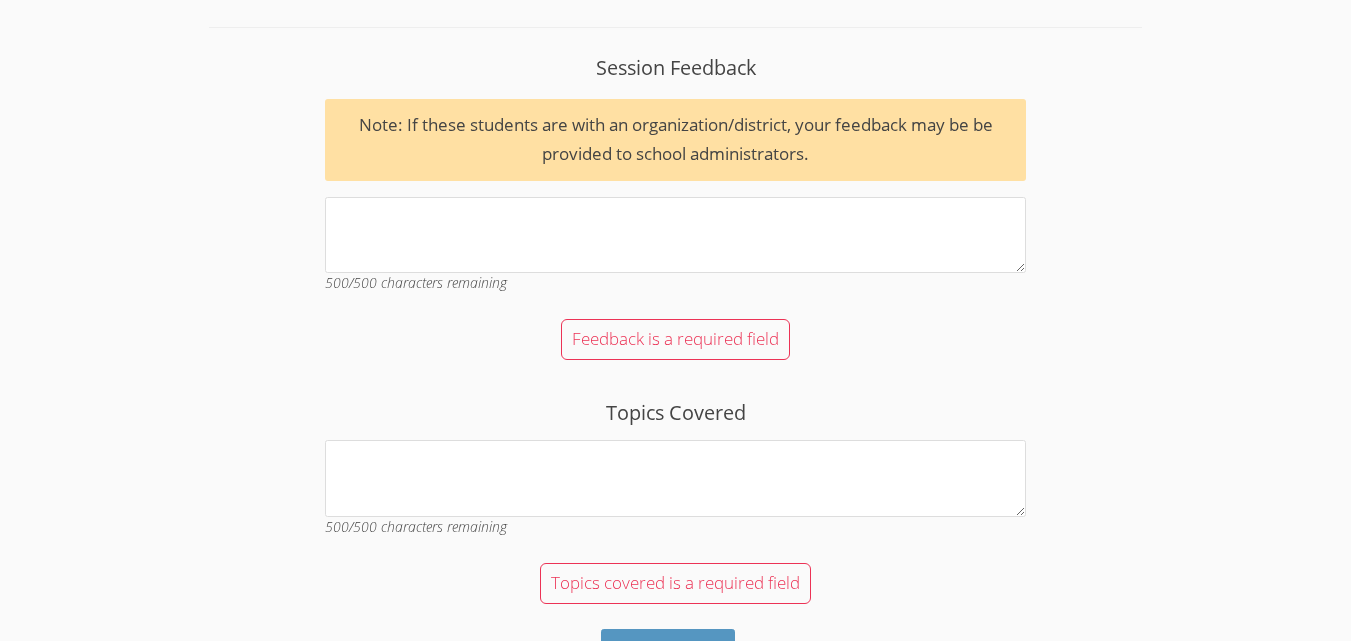 scroll, scrollTop: 3500, scrollLeft: 0, axis: vertical 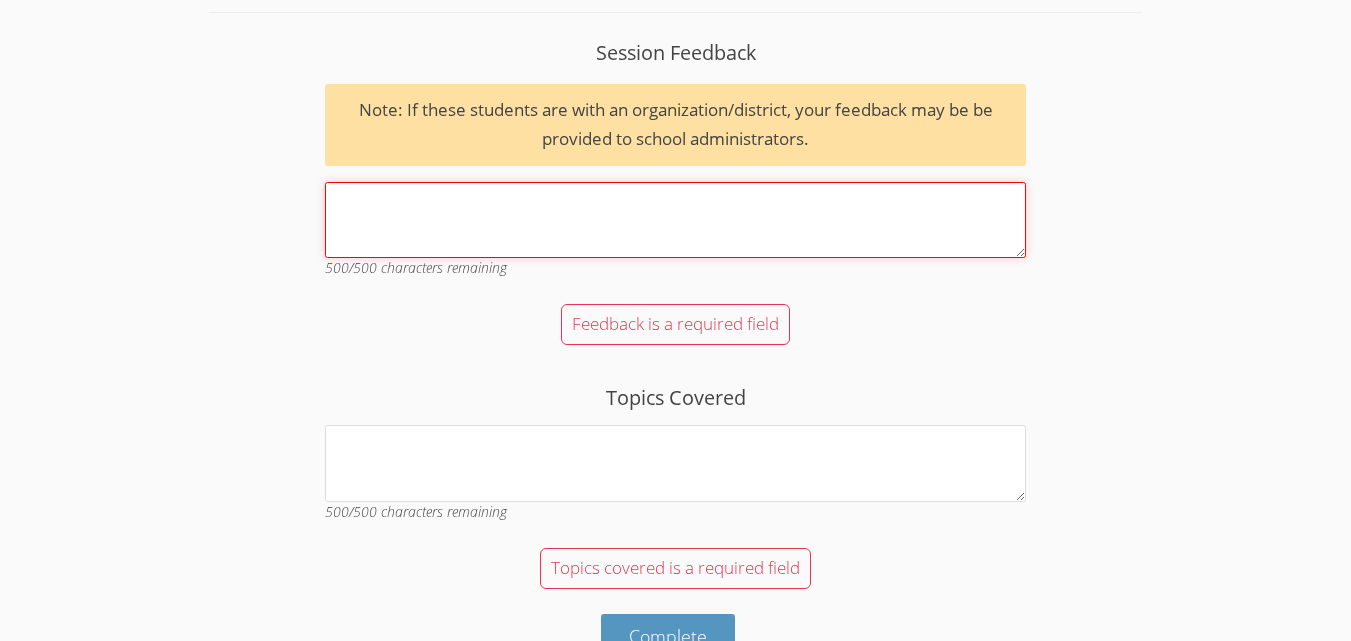 click on "Session Feedback Note: If these students are with an organization/district, your feedback may be be provided to school administrators. 500 /500 characters remaining" at bounding box center (675, 220) 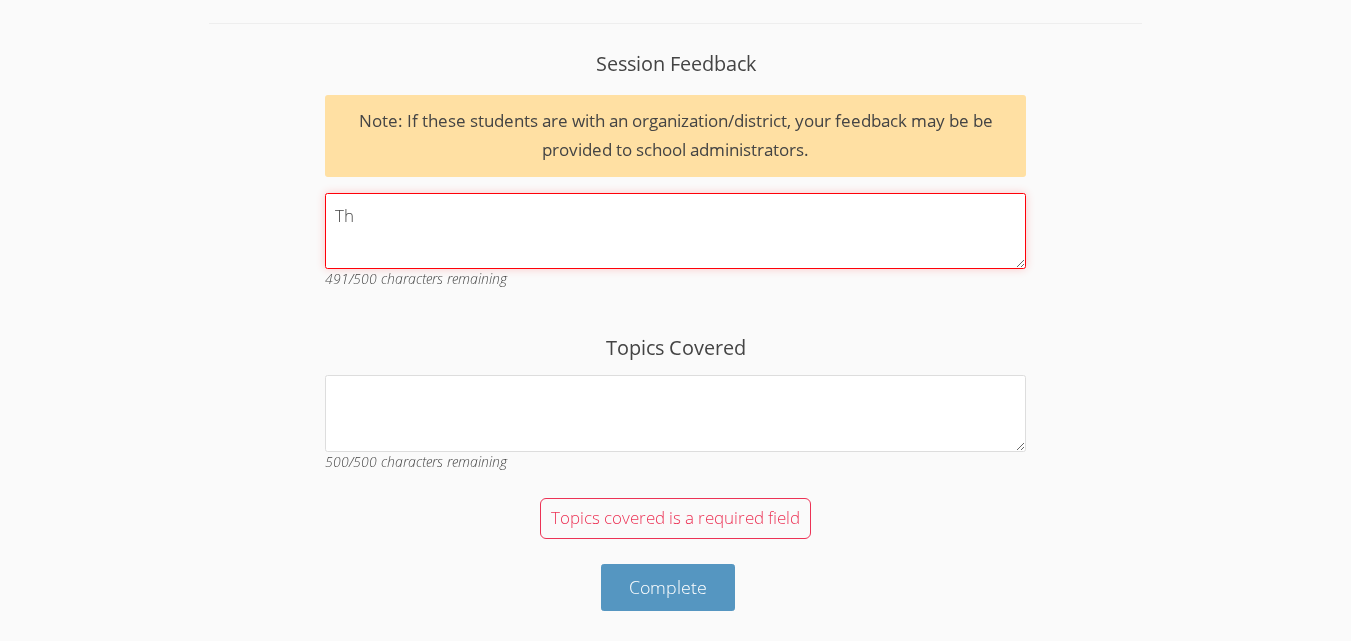 type on "T" 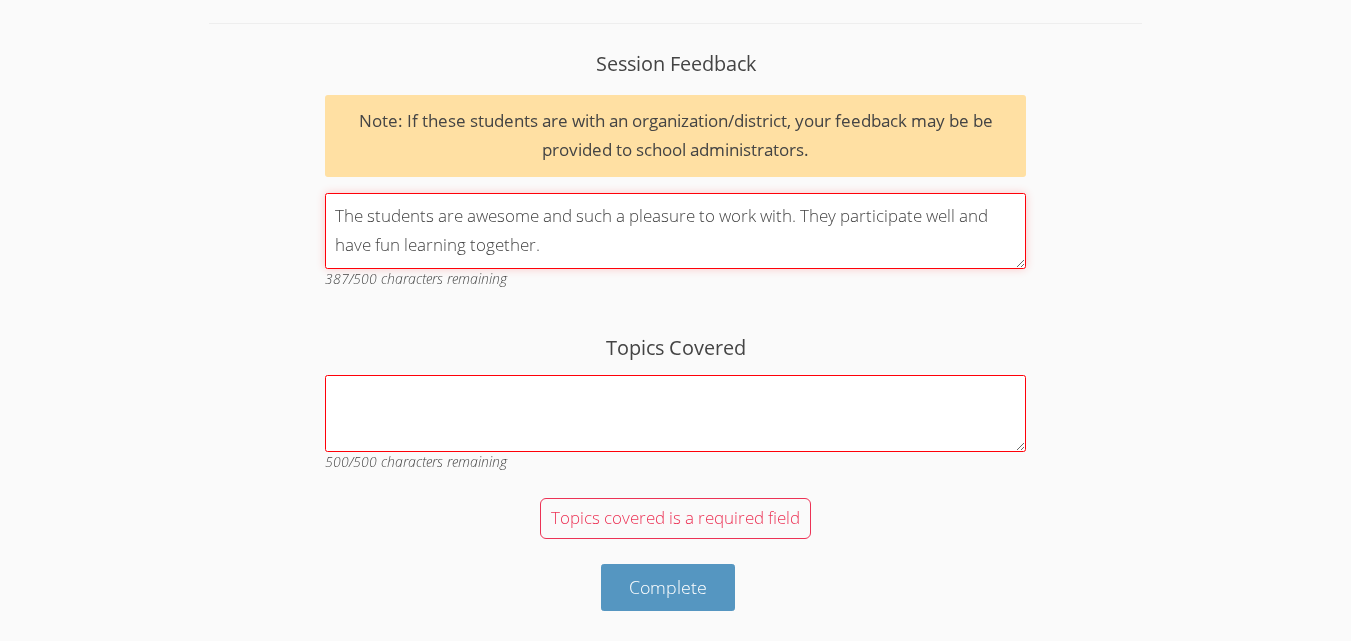 type on "The students are awesome and such a pleasure to work with. They participate well and have fun learning together." 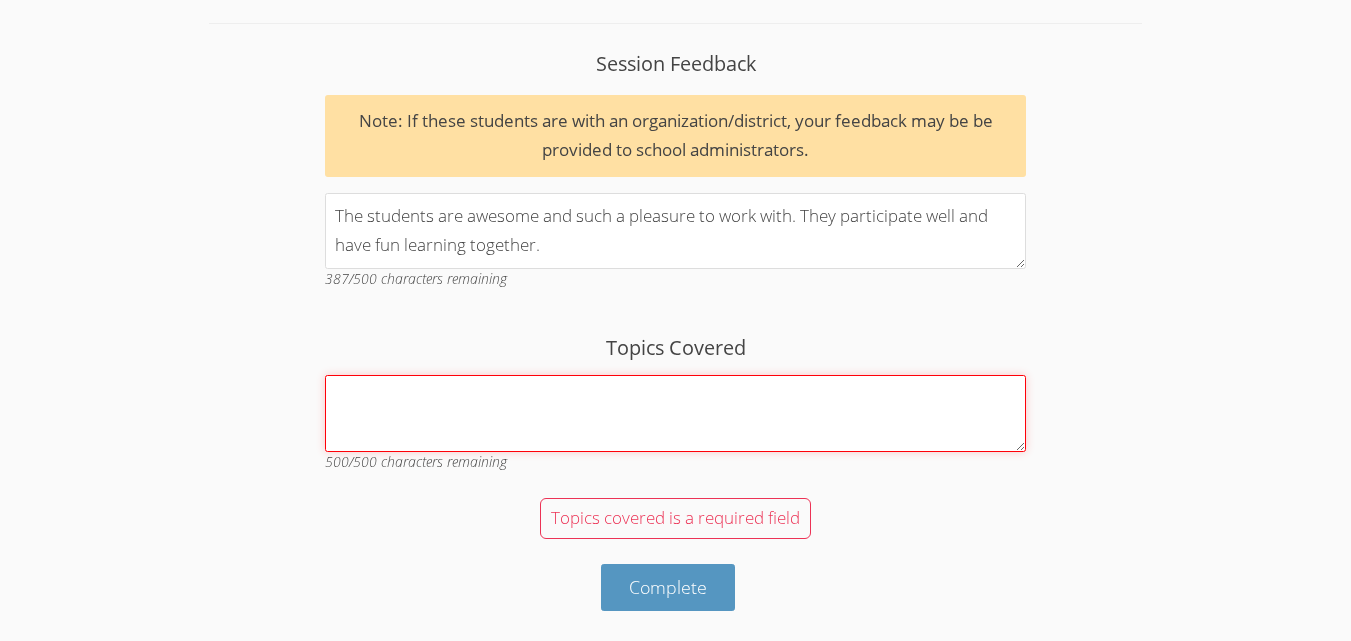 click on "Topics Covered" at bounding box center [675, 413] 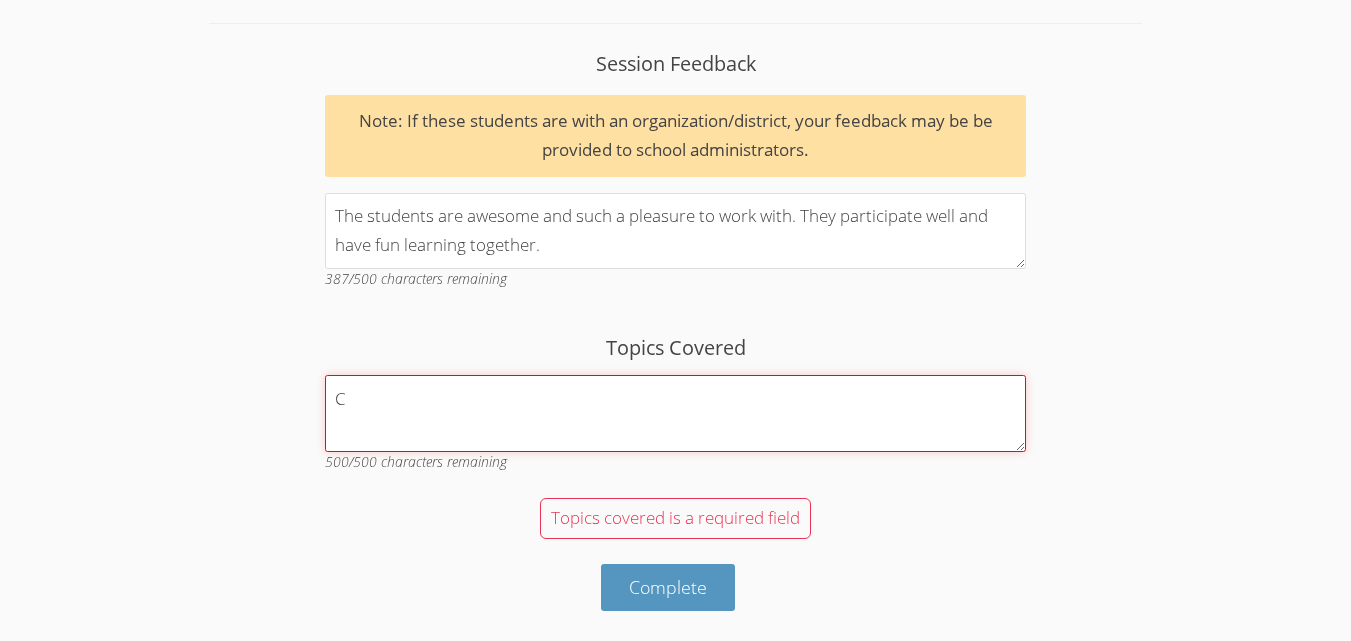 scroll, scrollTop: 3478, scrollLeft: 0, axis: vertical 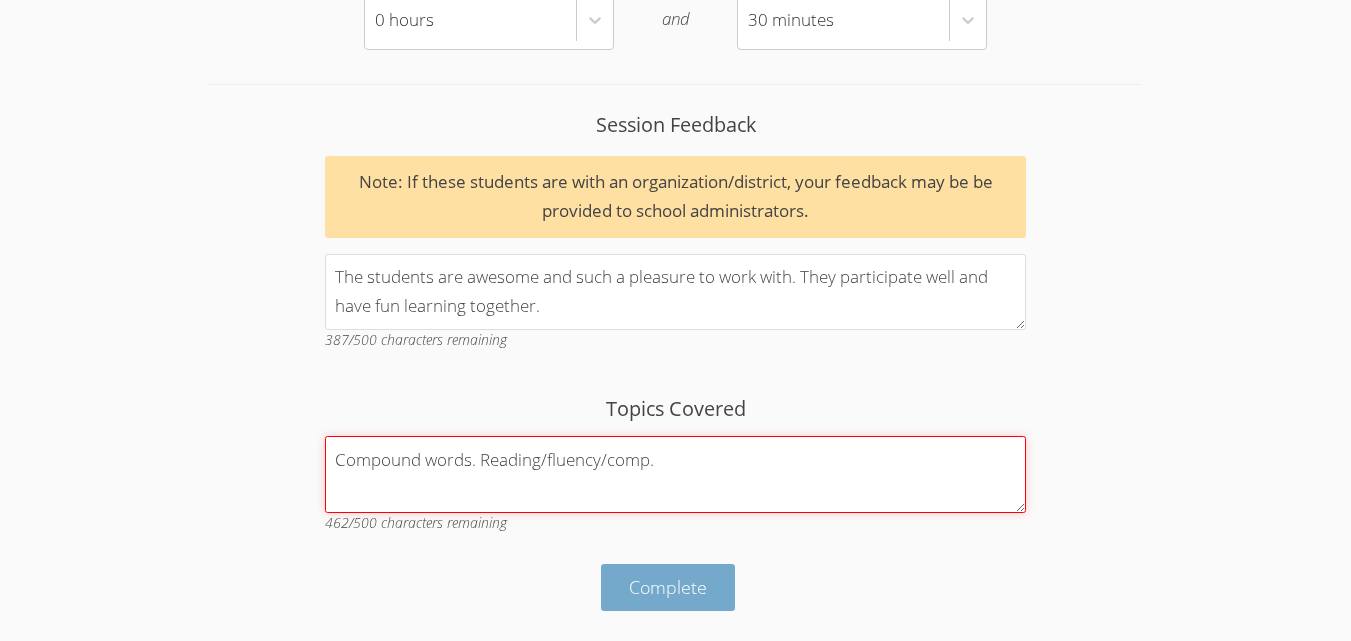 type on "Compound words. Reading/fluency/comp." 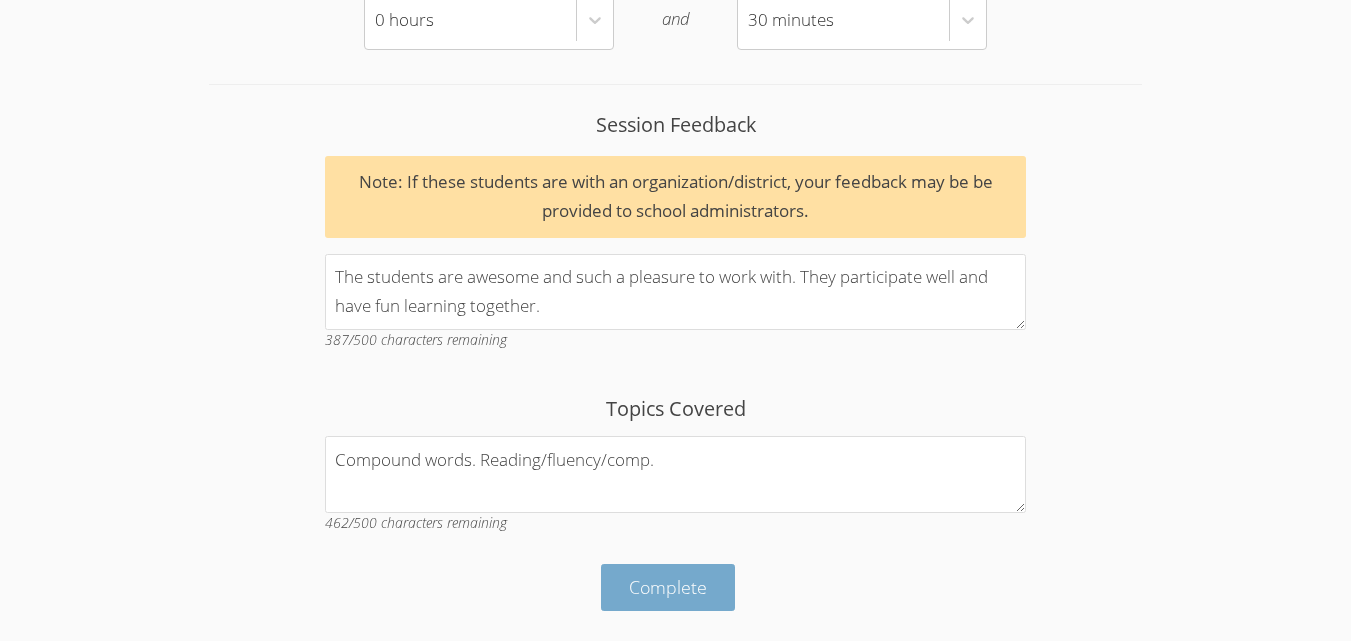 click on "Complete" at bounding box center [668, 587] 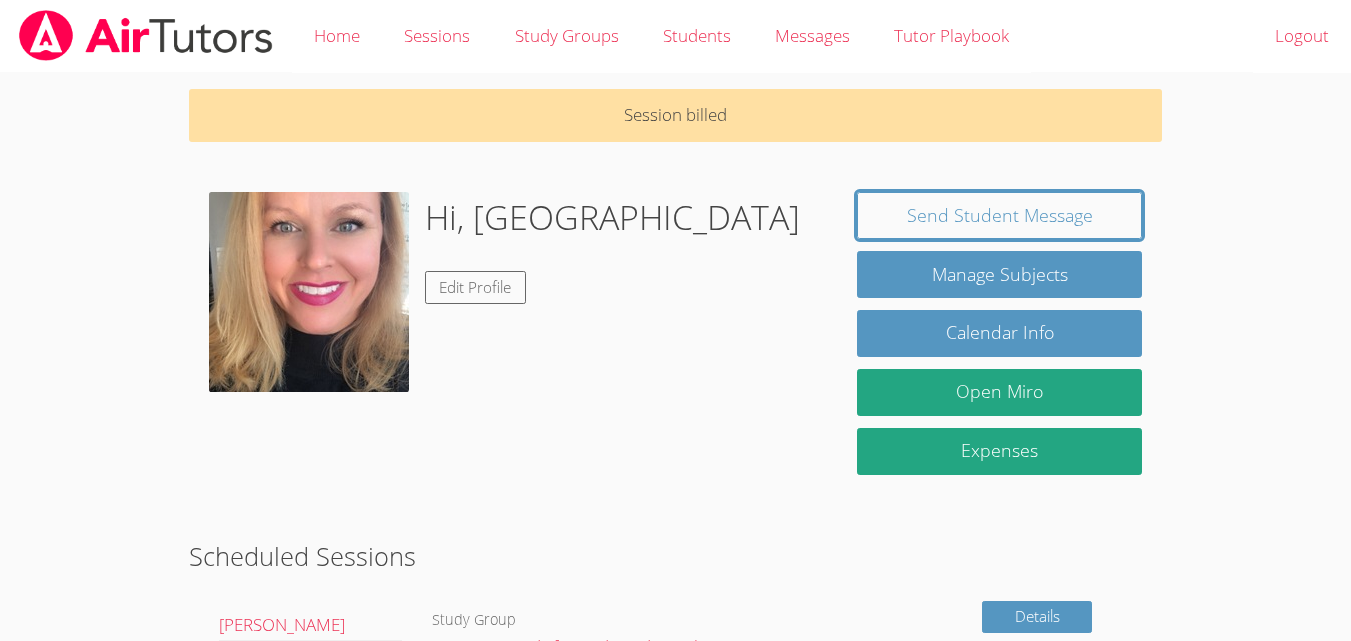scroll, scrollTop: 0, scrollLeft: 0, axis: both 